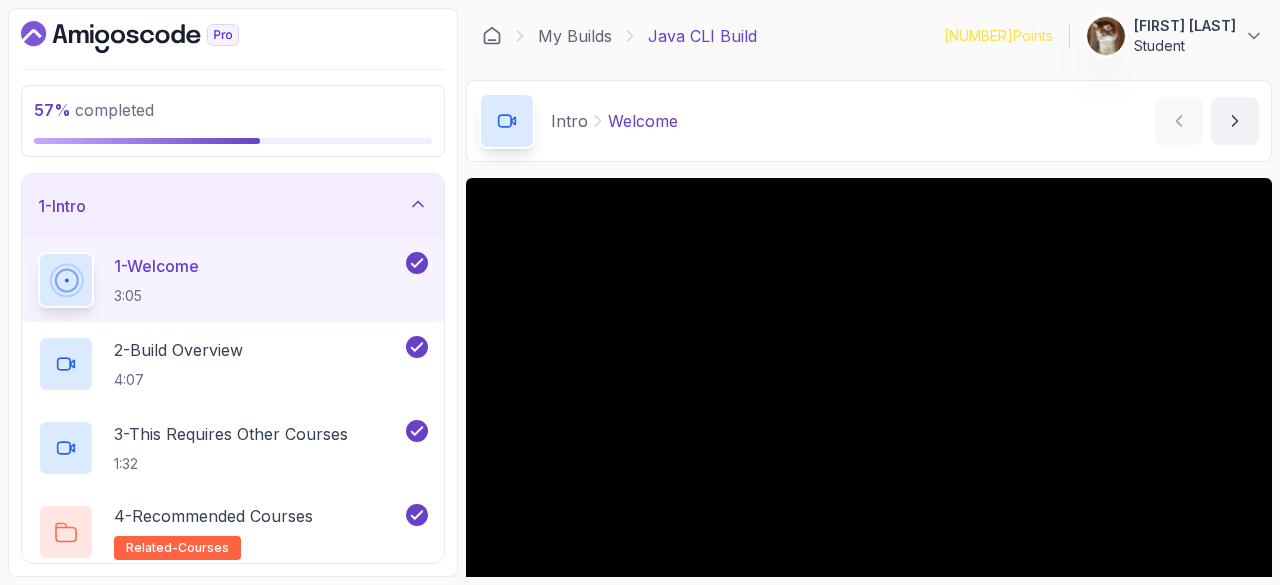 scroll, scrollTop: 0, scrollLeft: 0, axis: both 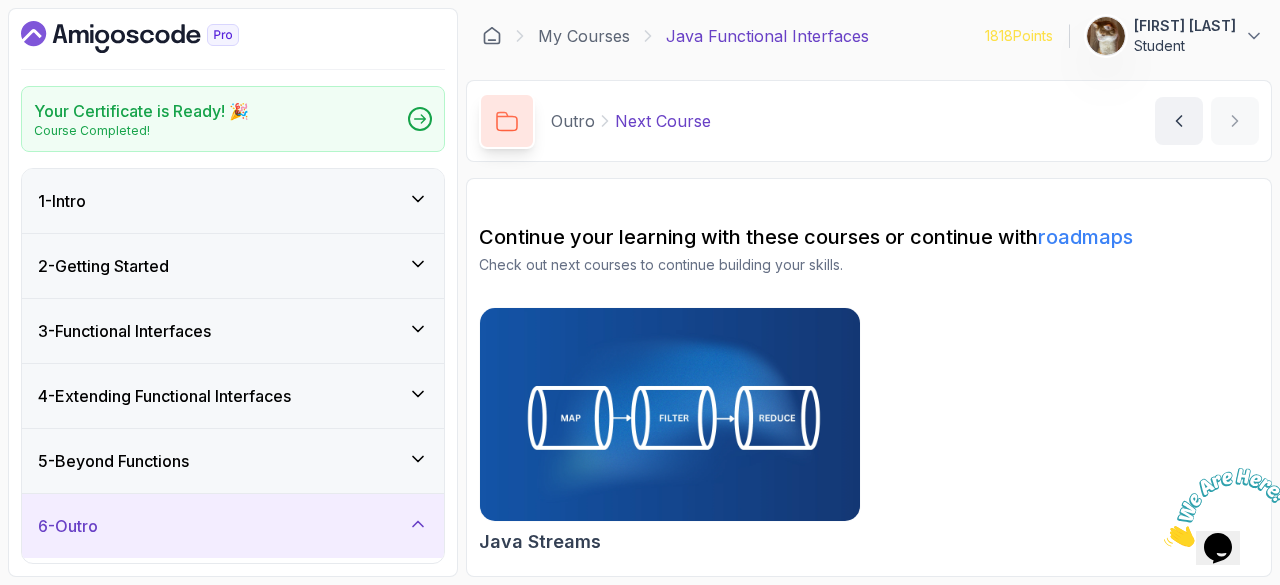 click on "3  -  Functional Interfaces" at bounding box center [233, 331] 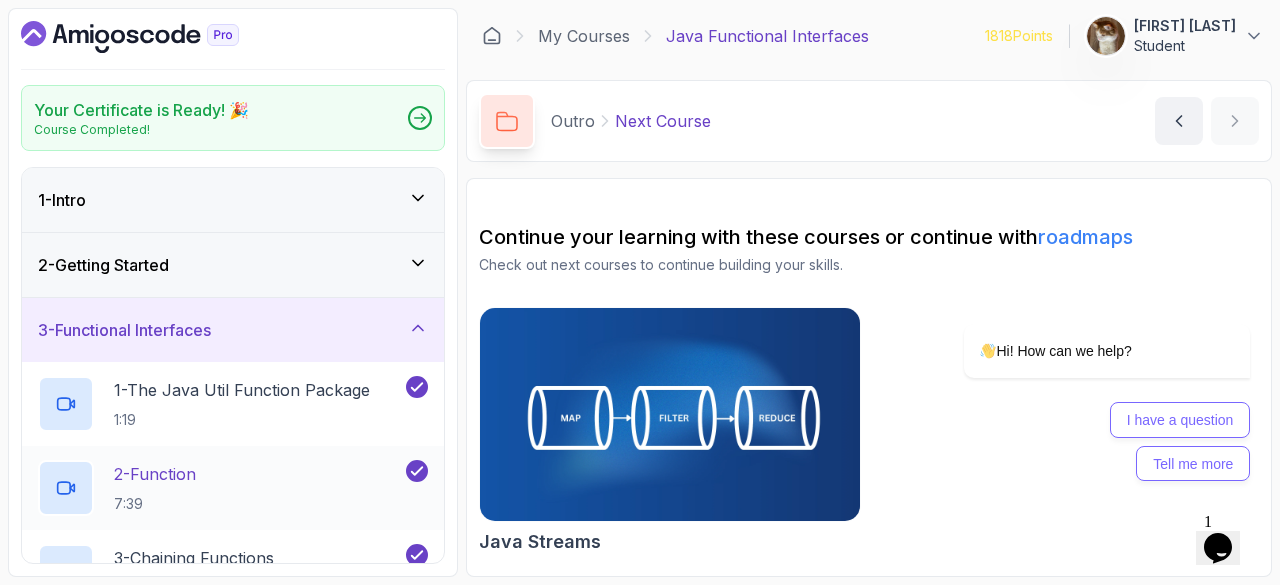 click on "2  -  Function" at bounding box center [155, 474] 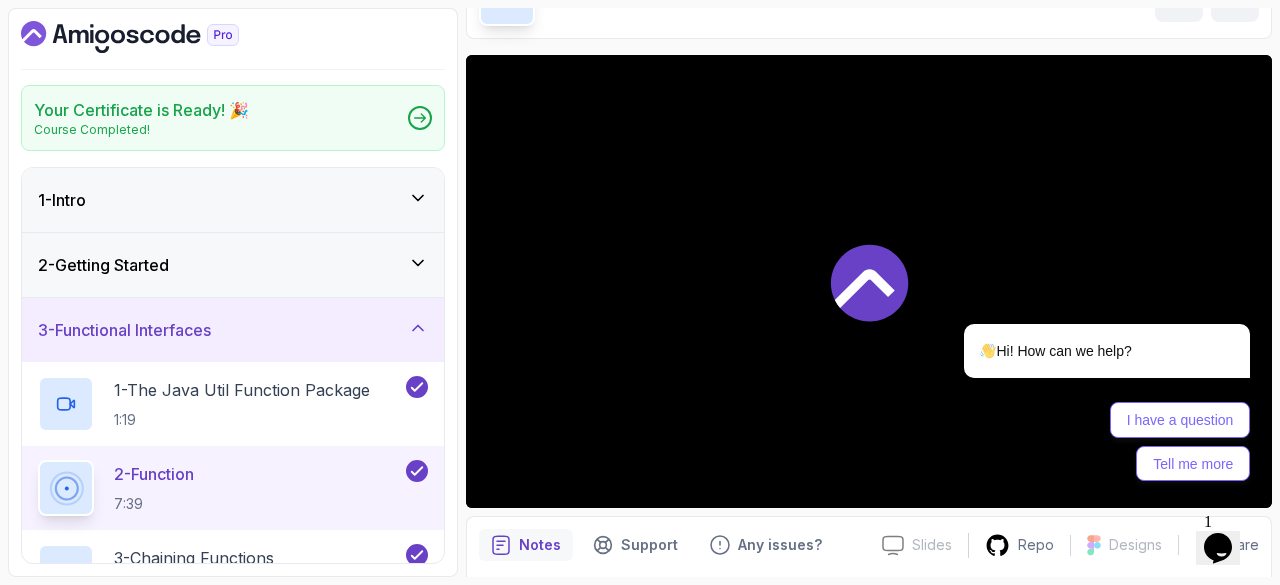 scroll, scrollTop: 134, scrollLeft: 0, axis: vertical 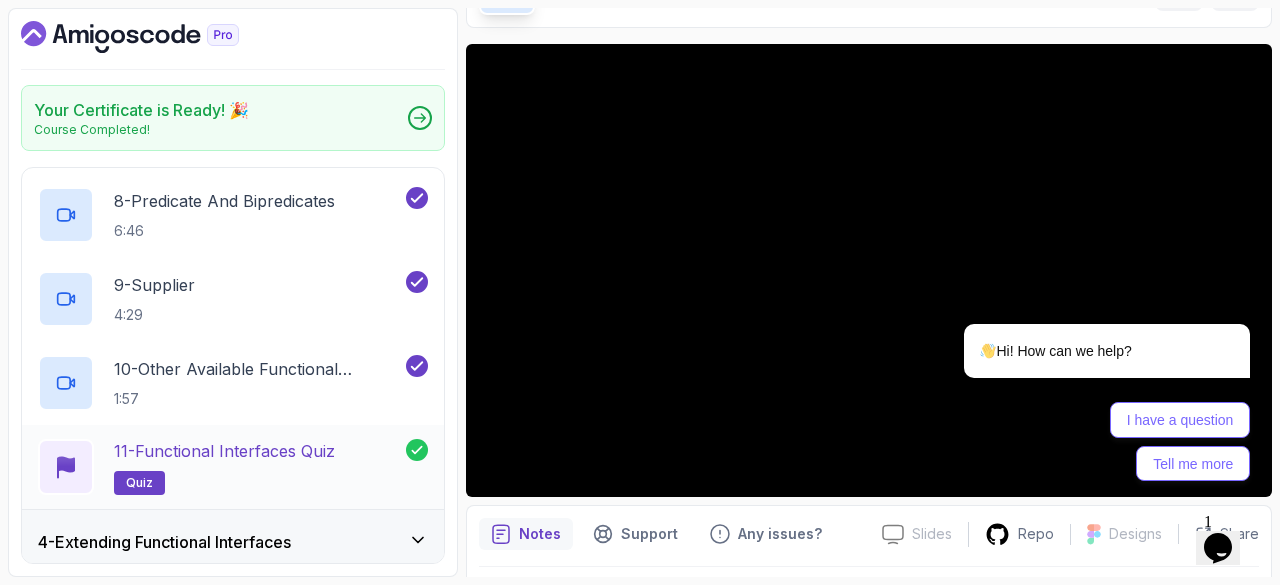 click on "11  -  Functional Interfaces Quiz" at bounding box center [224, 451] 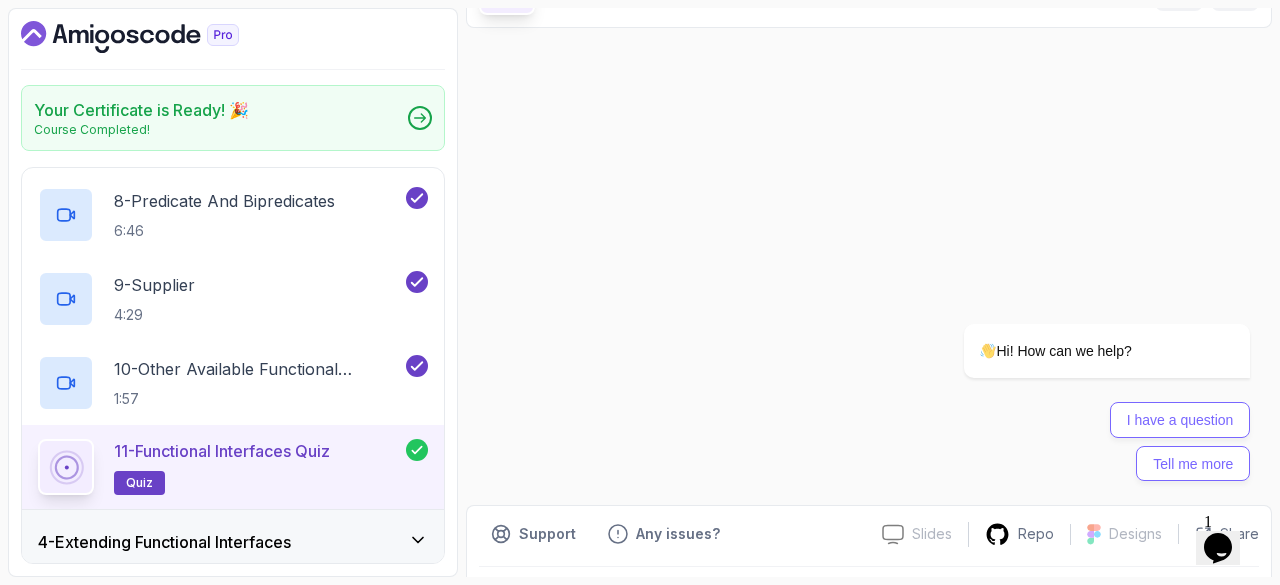 scroll, scrollTop: 0, scrollLeft: 0, axis: both 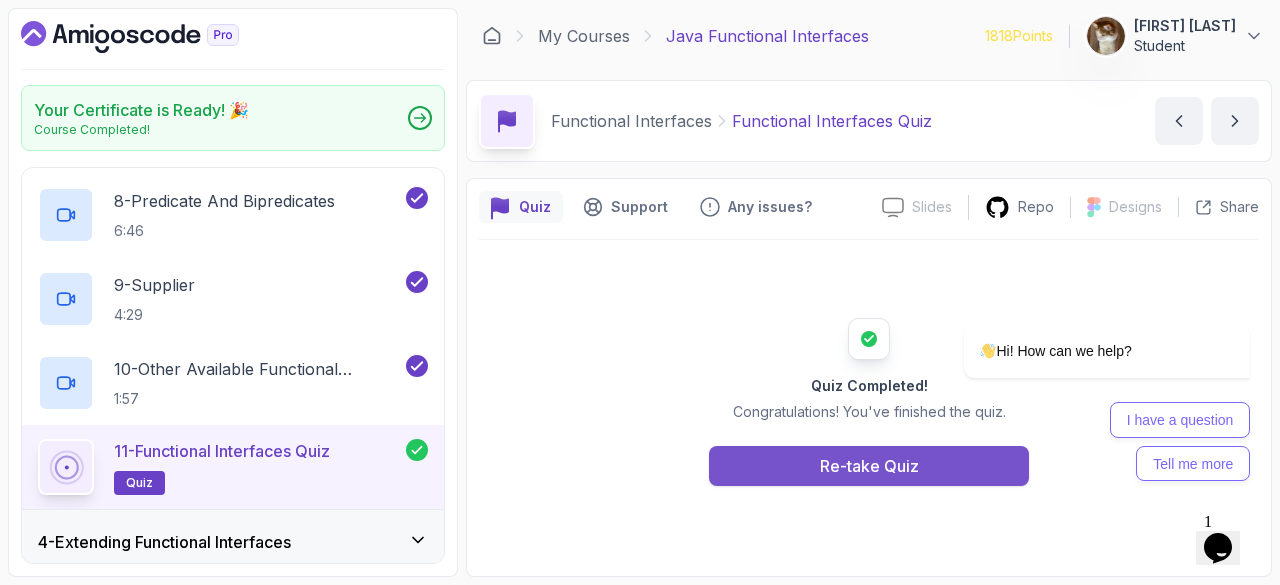 click on "Re-take Quiz" at bounding box center [869, 466] 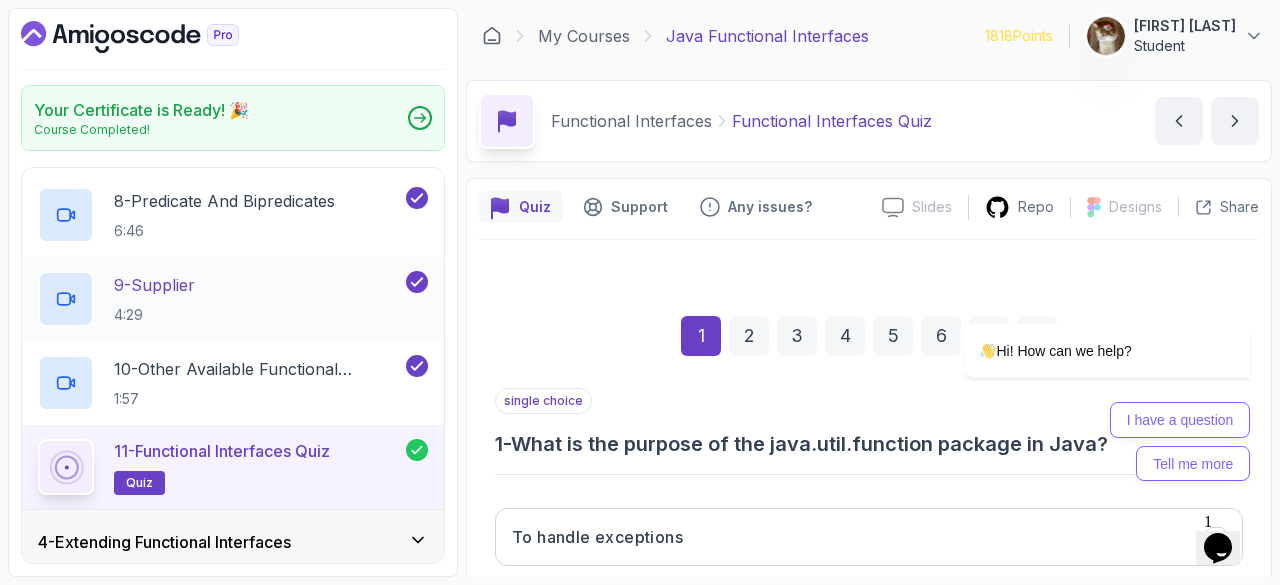 click on "9  -  Supplier 4:29" at bounding box center (220, 299) 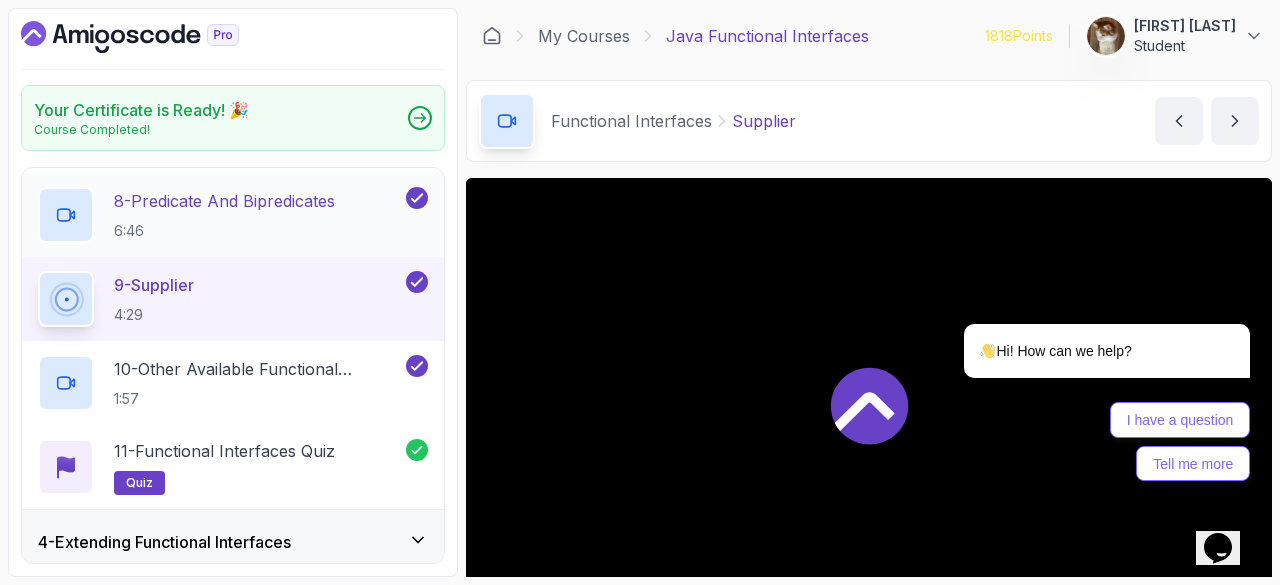 click on "8  -  Predicate And Bipredicates" at bounding box center (224, 201) 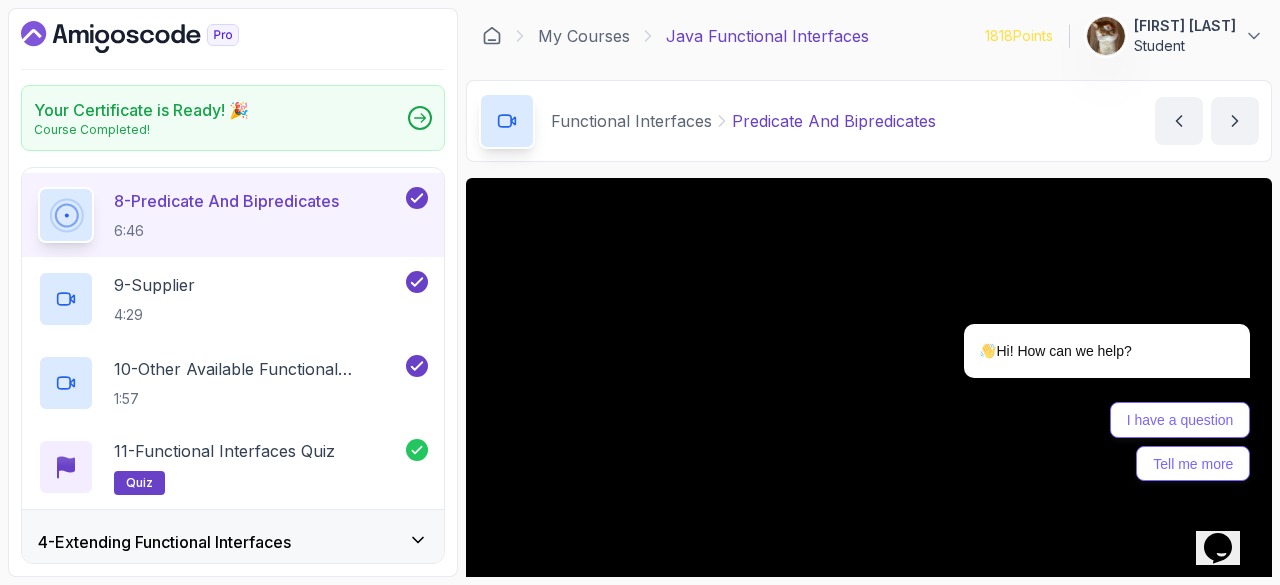 scroll, scrollTop: 752, scrollLeft: 0, axis: vertical 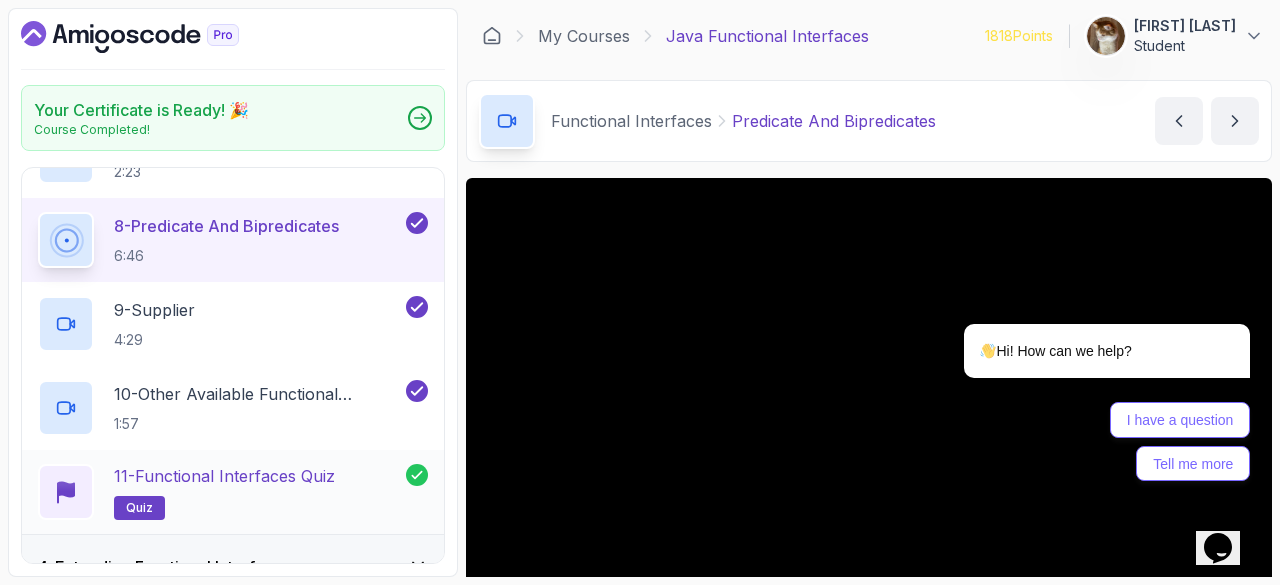 click on "11  -  Functional Interfaces Quiz" at bounding box center (224, 476) 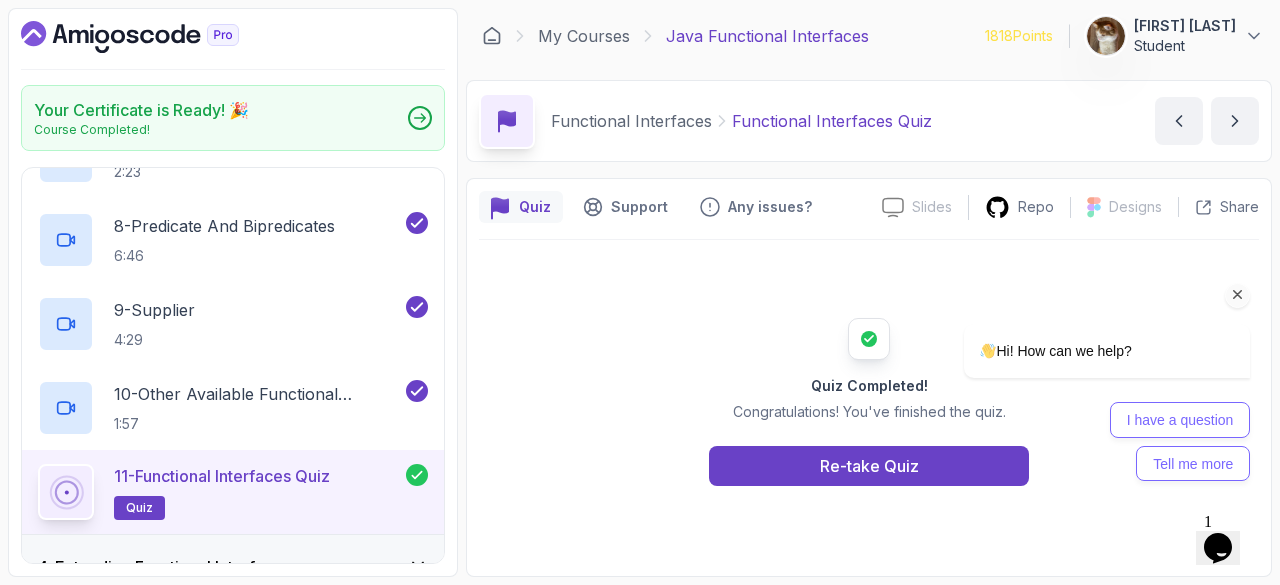 click at bounding box center (1237, 295) 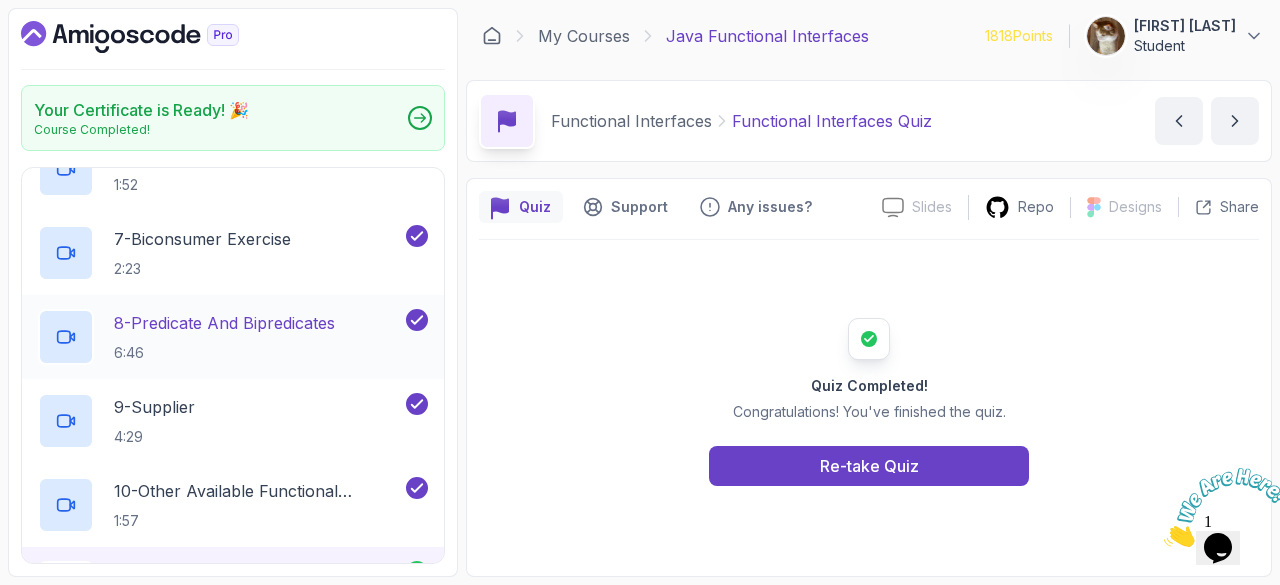 scroll, scrollTop: 654, scrollLeft: 0, axis: vertical 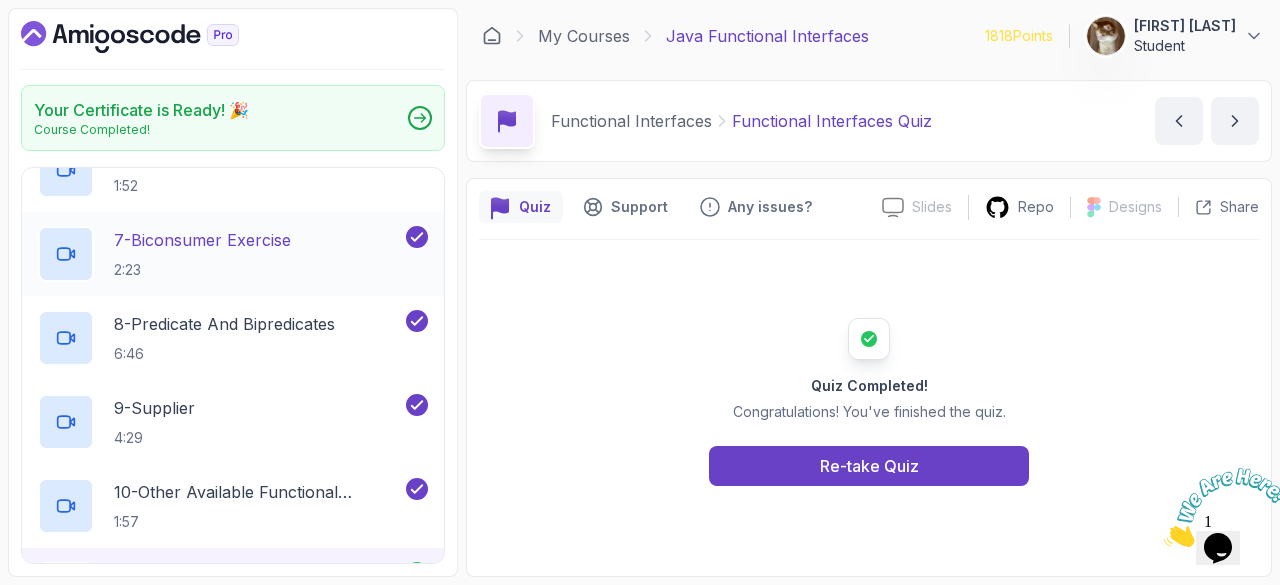 click on "7  -  Biconsumer Exercise 2:23" at bounding box center (202, 254) 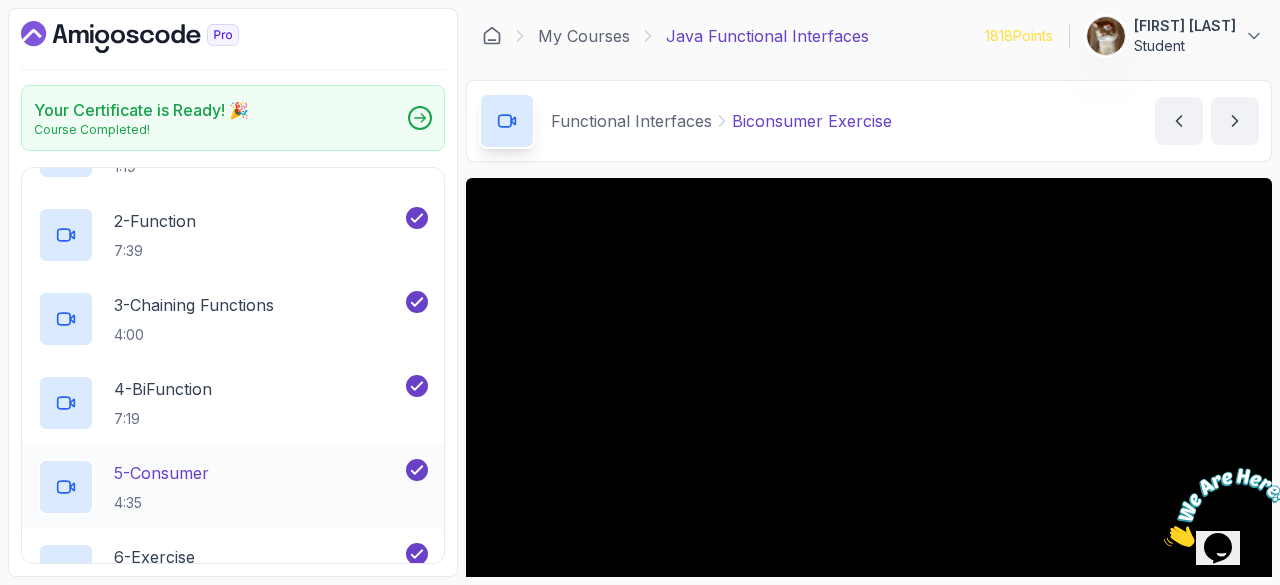 scroll, scrollTop: 252, scrollLeft: 0, axis: vertical 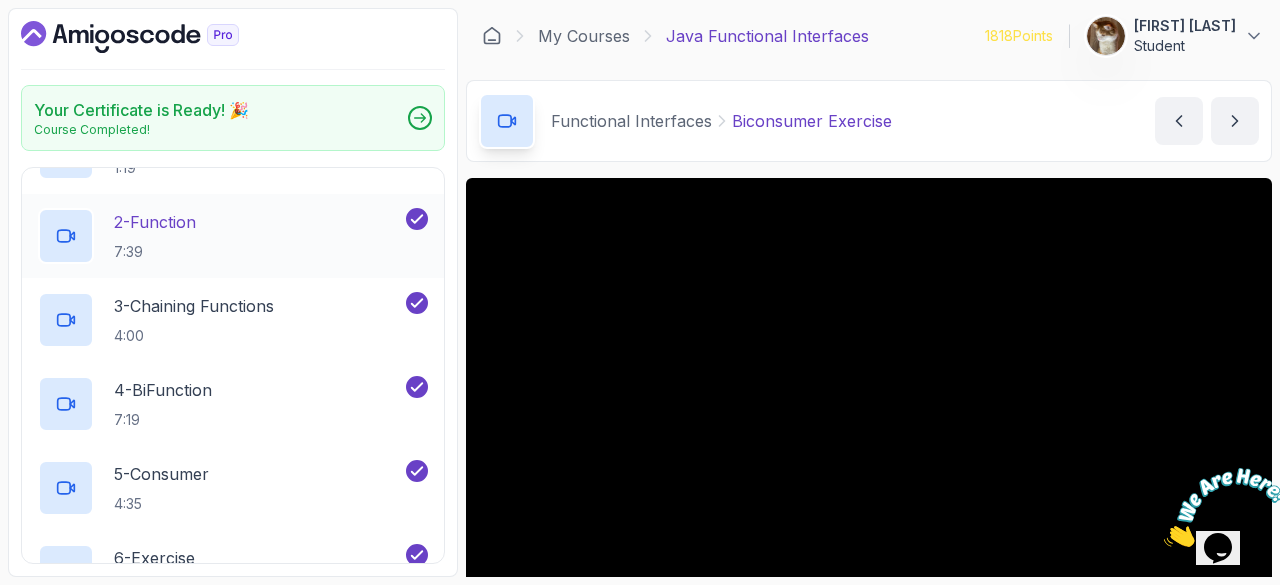 click on "2  -  Function" at bounding box center [155, 222] 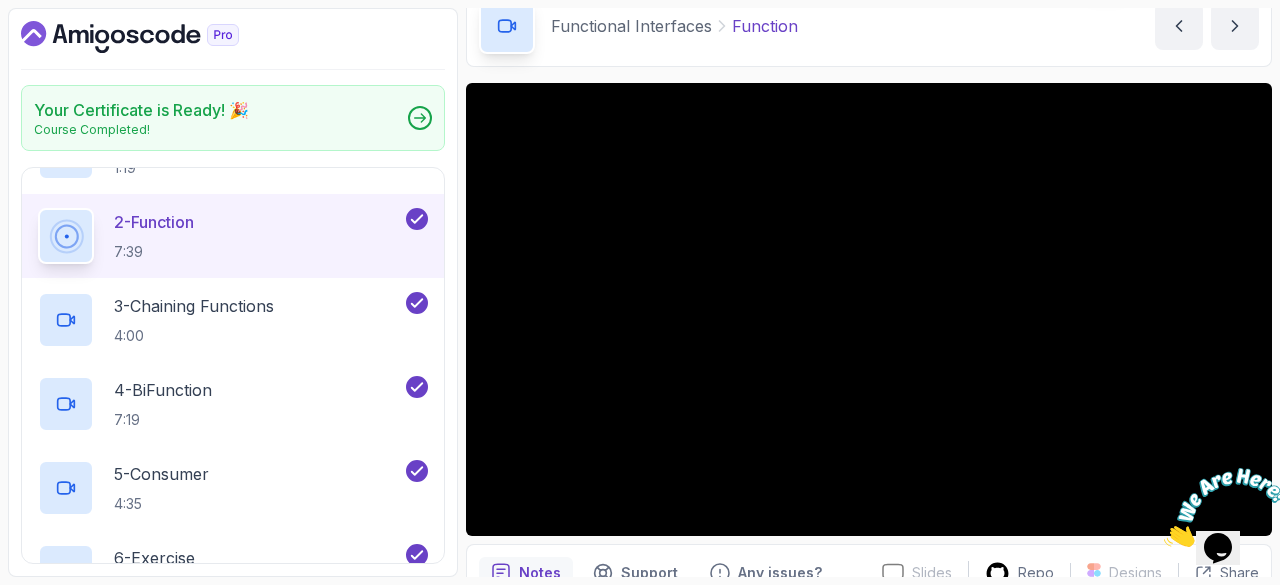 scroll, scrollTop: 92, scrollLeft: 0, axis: vertical 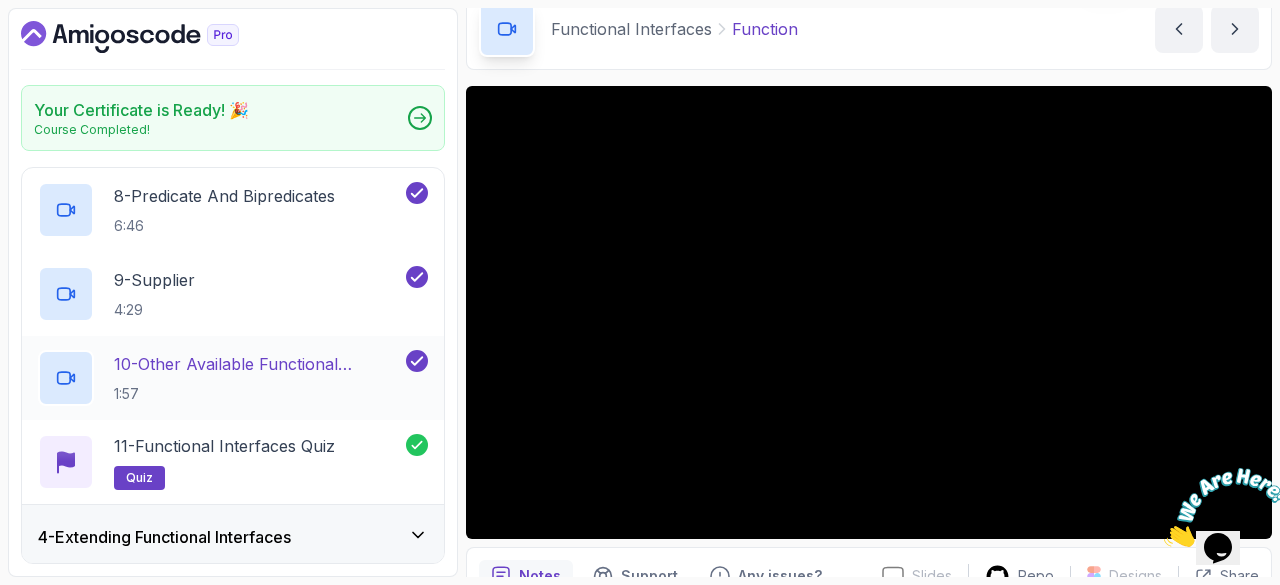 click on "10  -  Other Available Functional Interfaces 1:57" at bounding box center [220, 378] 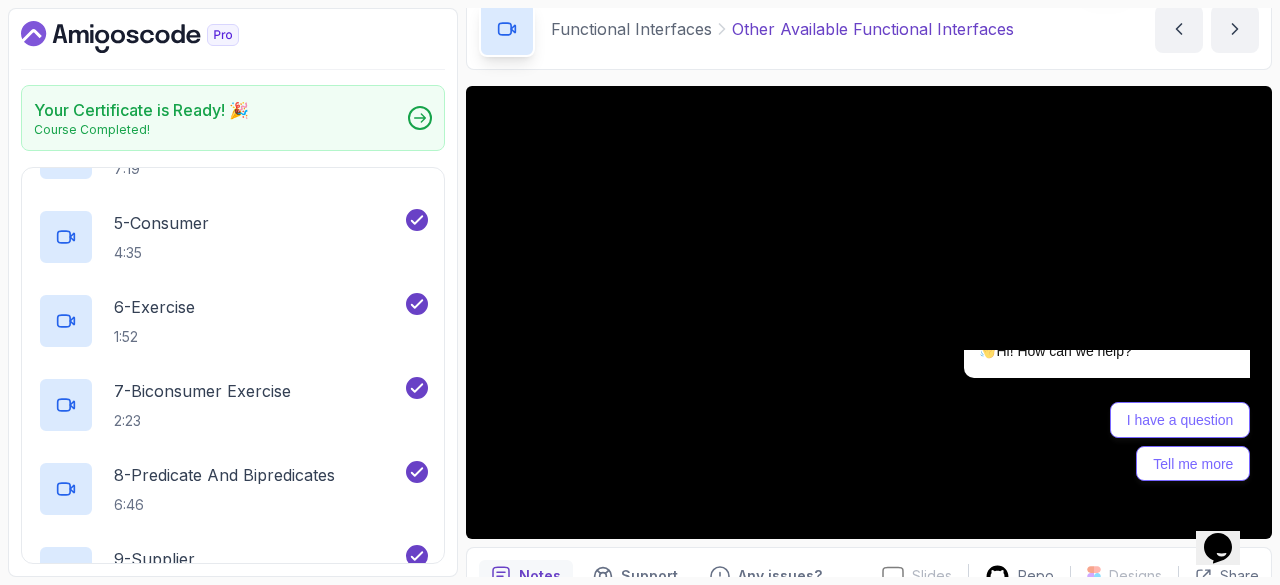 scroll, scrollTop: 499, scrollLeft: 0, axis: vertical 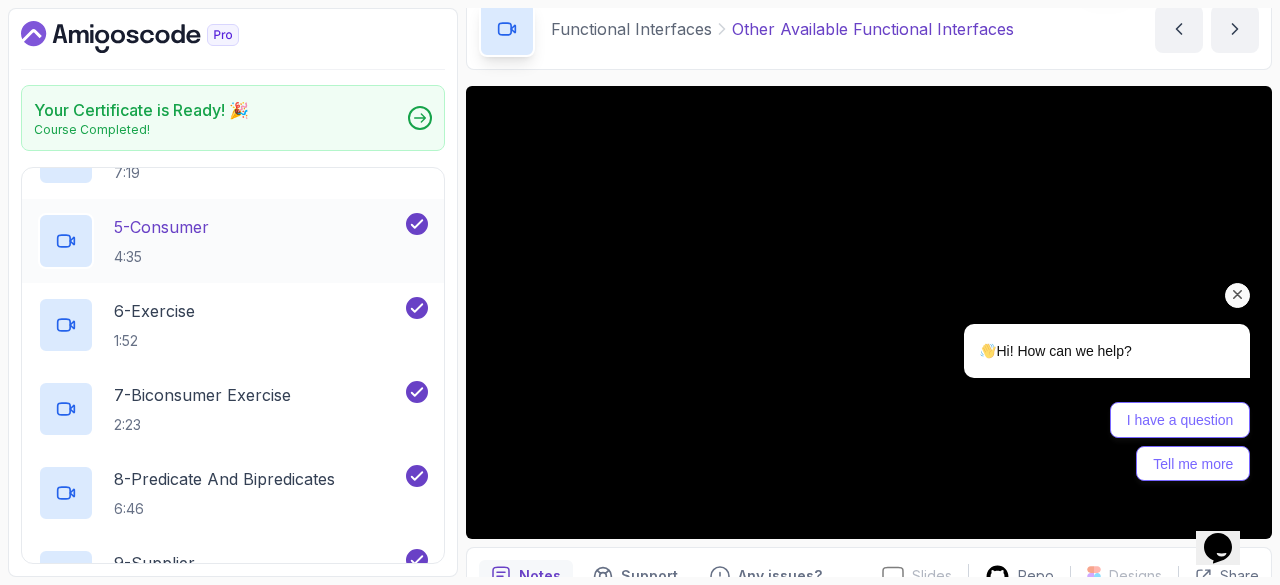 click on "5  -  Consumer" at bounding box center [161, 227] 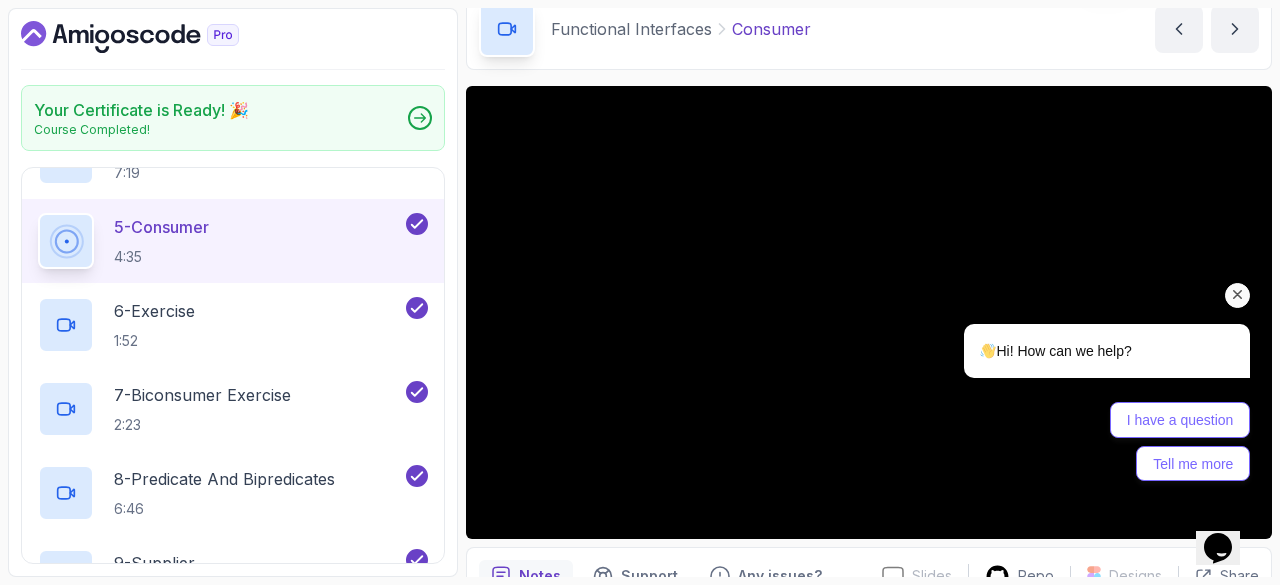 click at bounding box center (1237, 295) 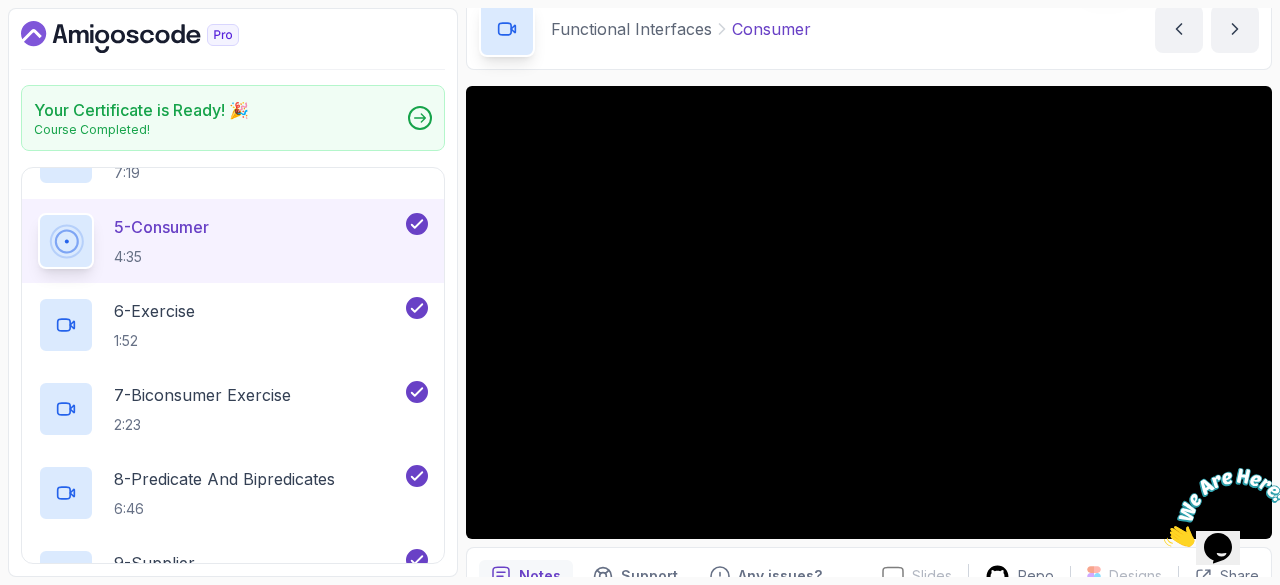 click at bounding box center (1164, 541) 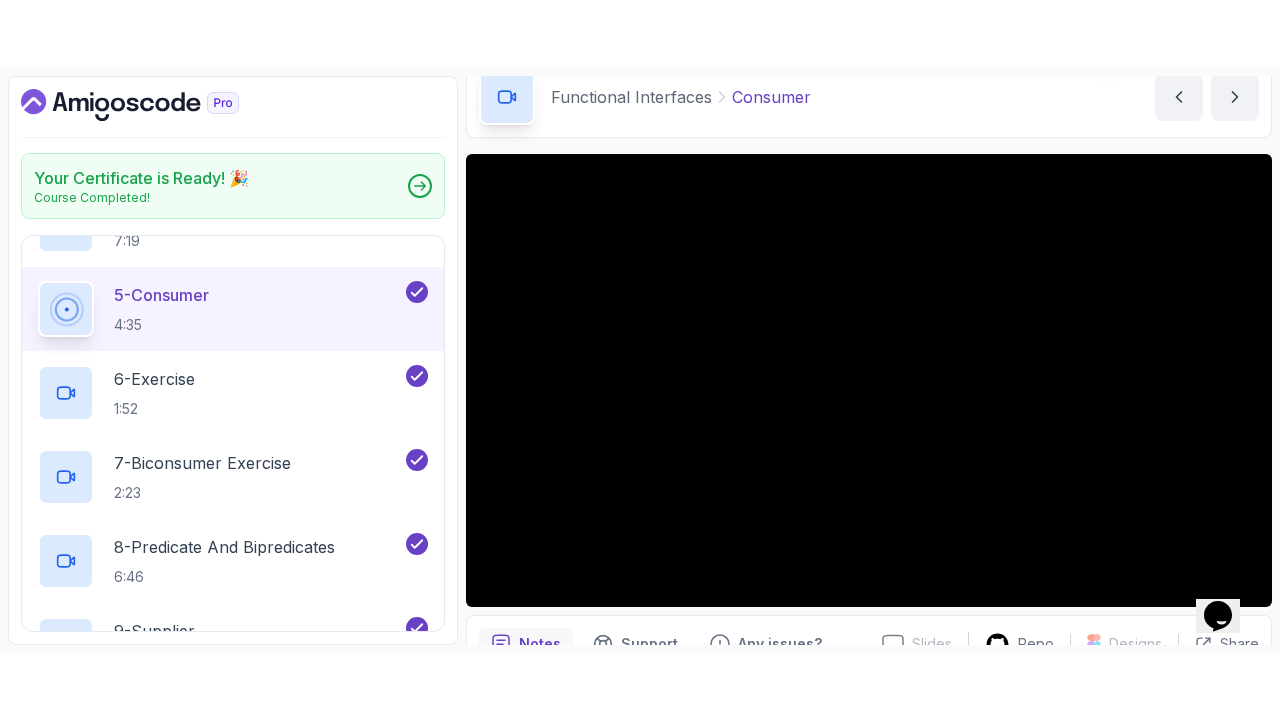 scroll, scrollTop: 320, scrollLeft: 0, axis: vertical 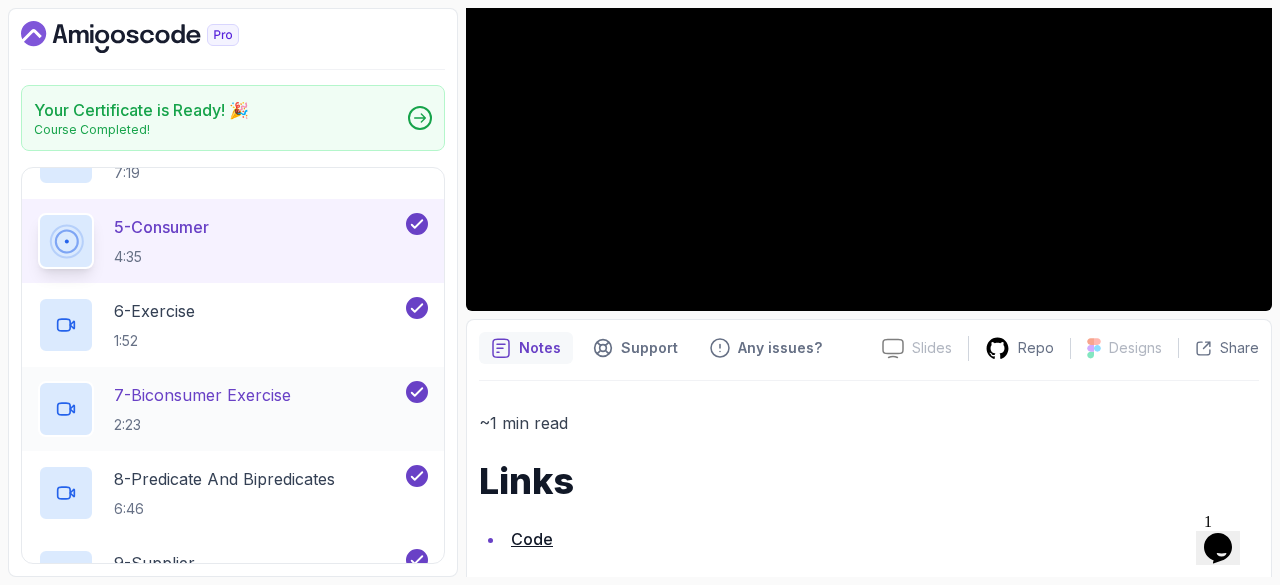click on "7  -  Biconsumer Exercise" at bounding box center [202, 395] 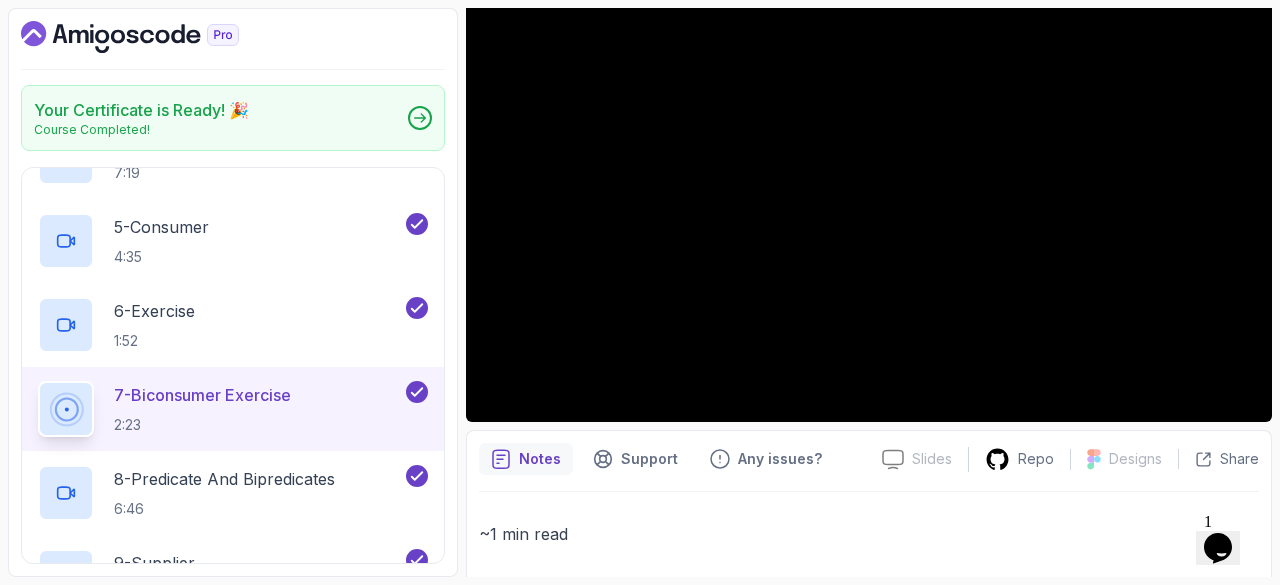 scroll, scrollTop: 320, scrollLeft: 0, axis: vertical 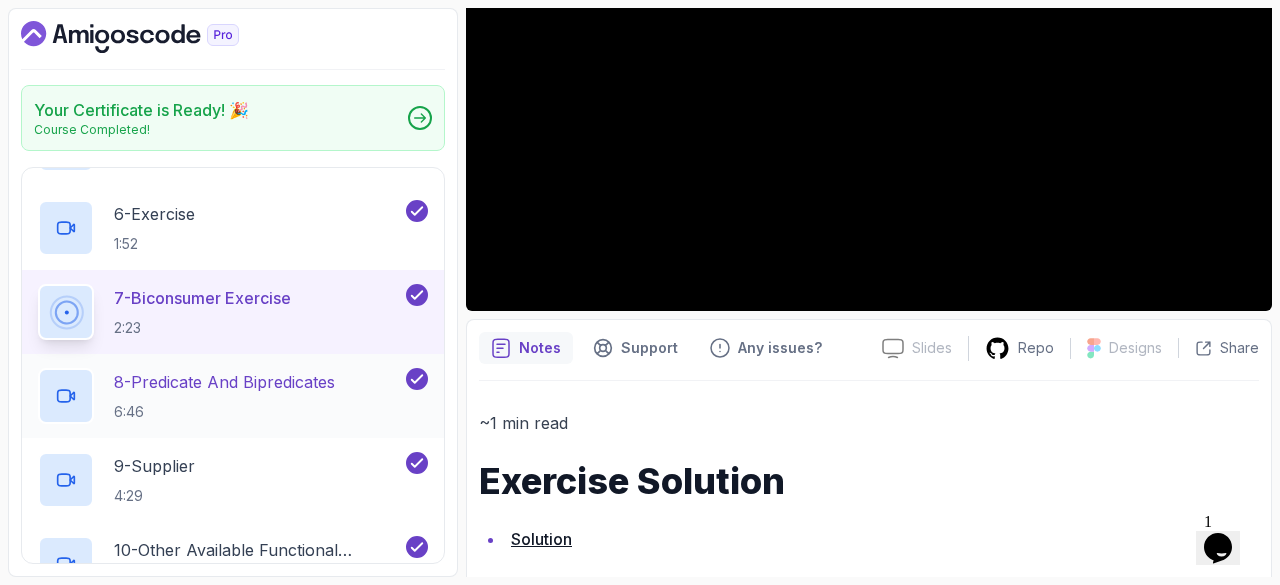 click on "8  -  Predicate And Bipredicates 6:46" at bounding box center [224, 396] 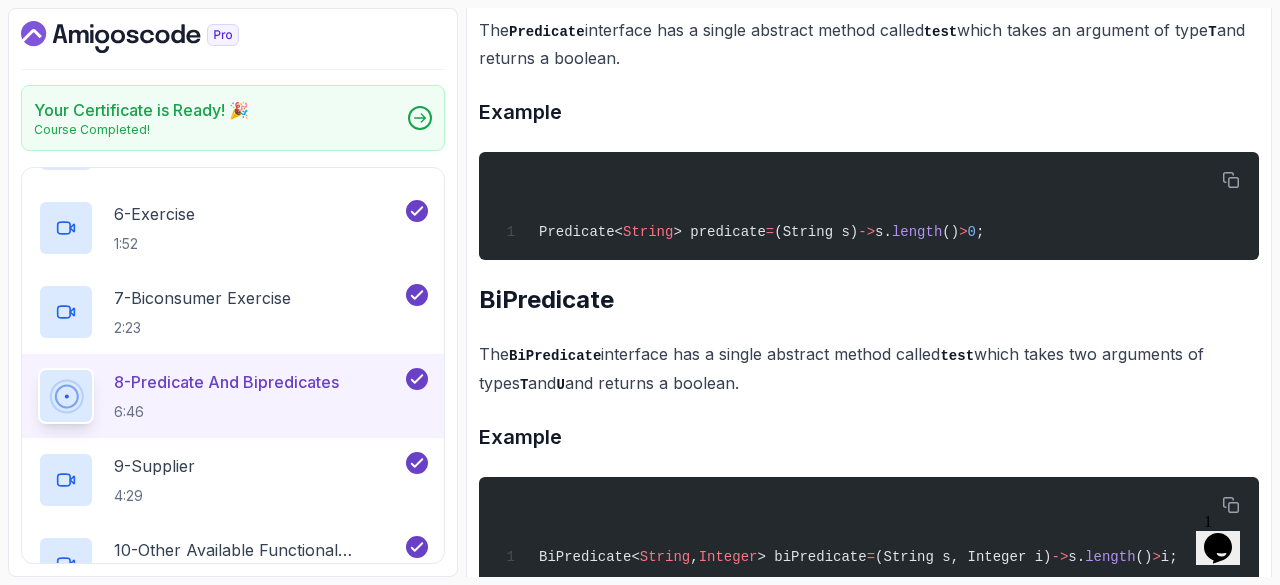 scroll, scrollTop: 1157, scrollLeft: 0, axis: vertical 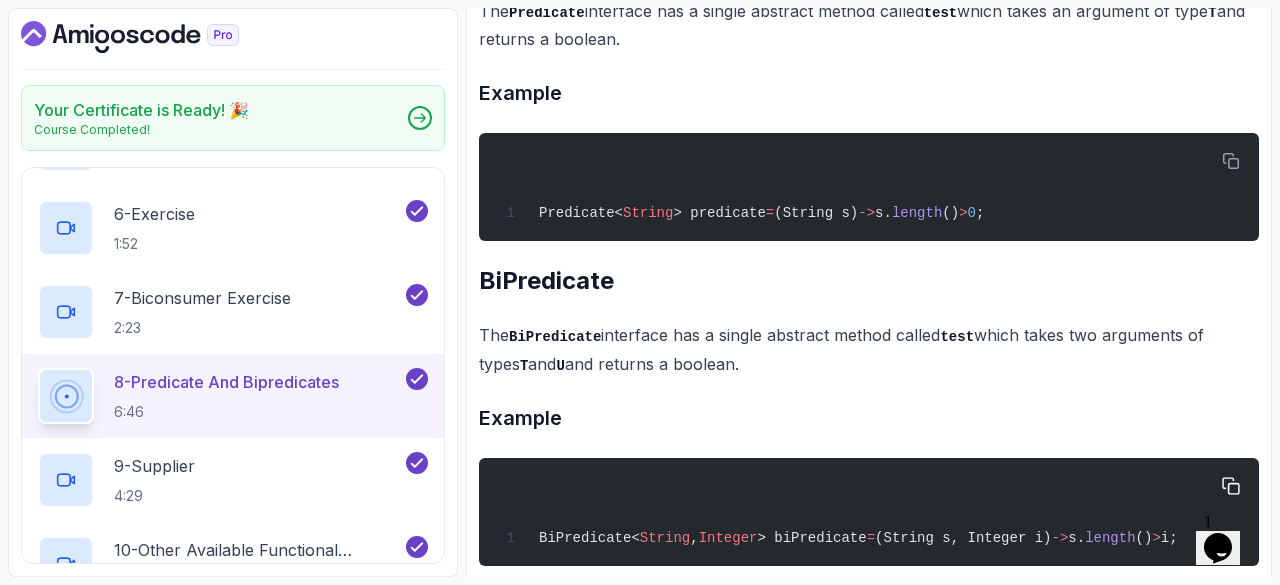 click on "s." at bounding box center [1076, 538] 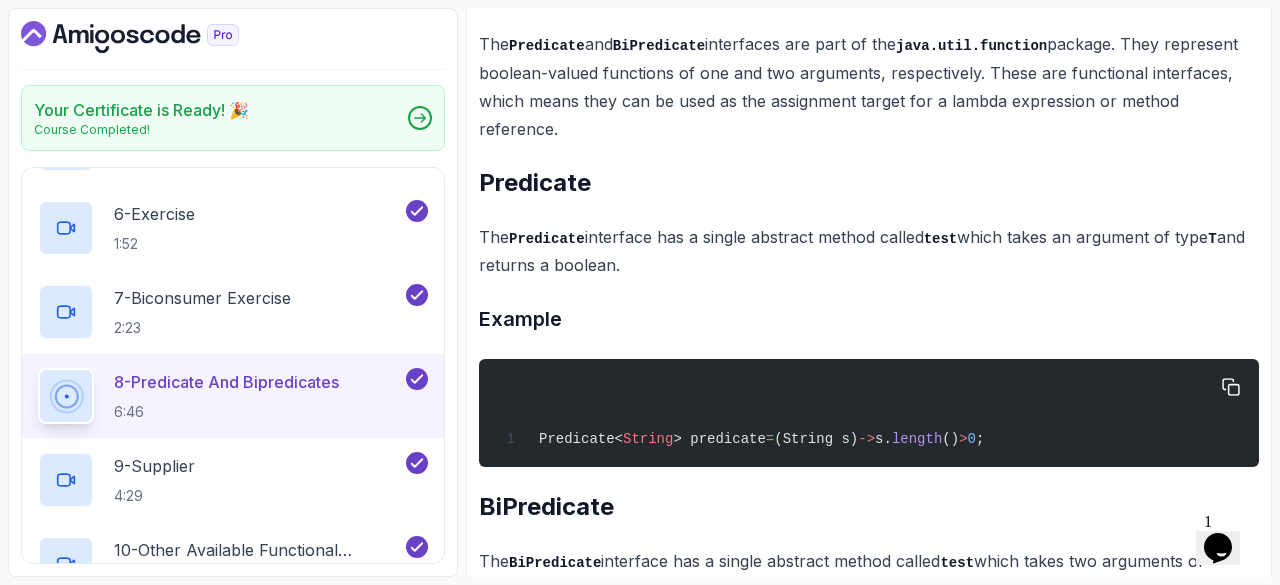 scroll, scrollTop: 1157, scrollLeft: 0, axis: vertical 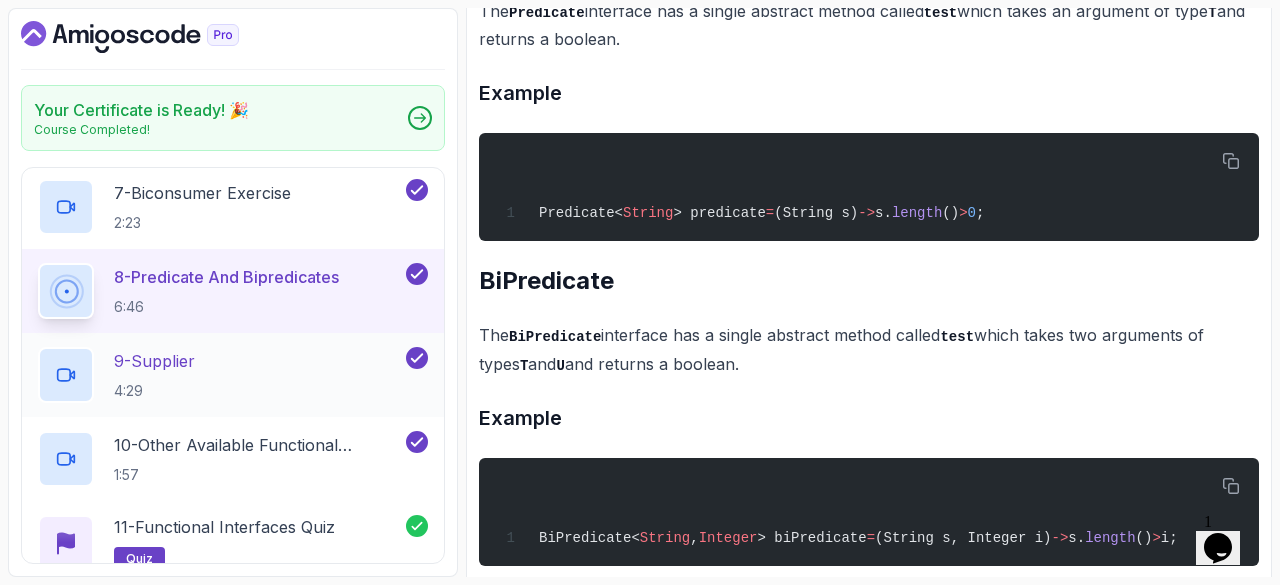 click on "4:29" at bounding box center (154, 391) 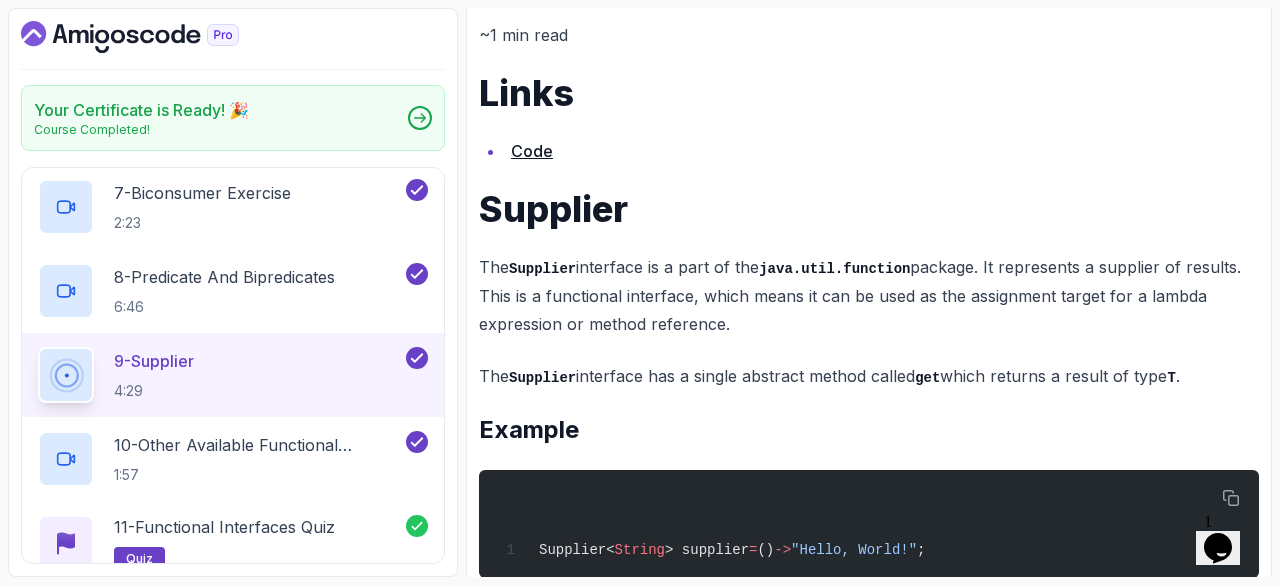 scroll, scrollTop: 748, scrollLeft: 0, axis: vertical 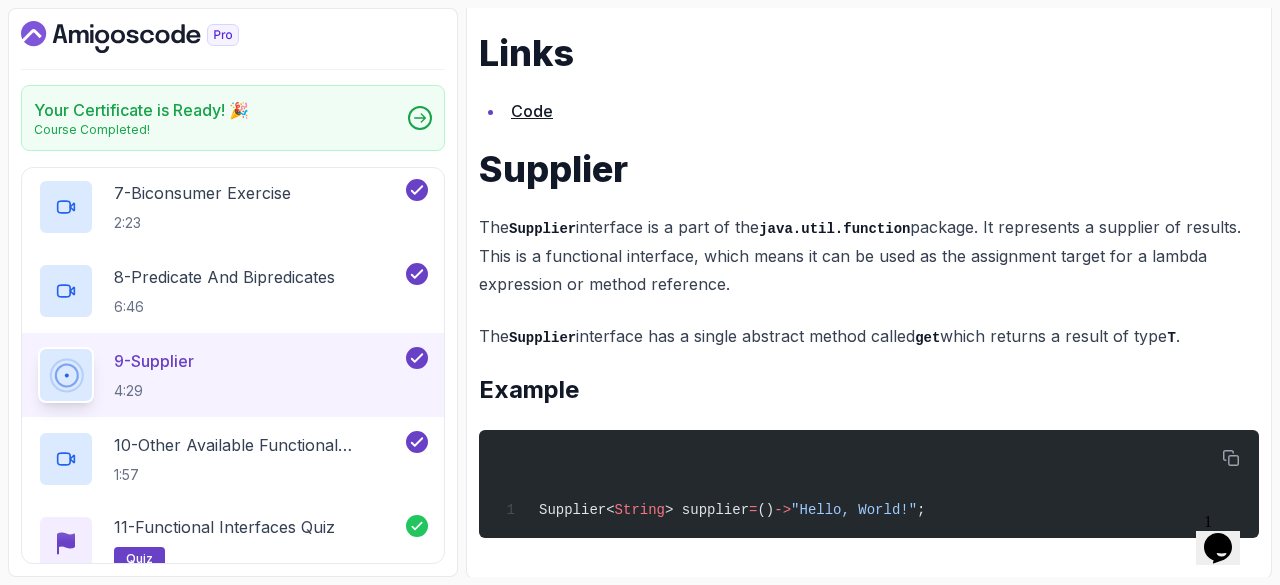 click 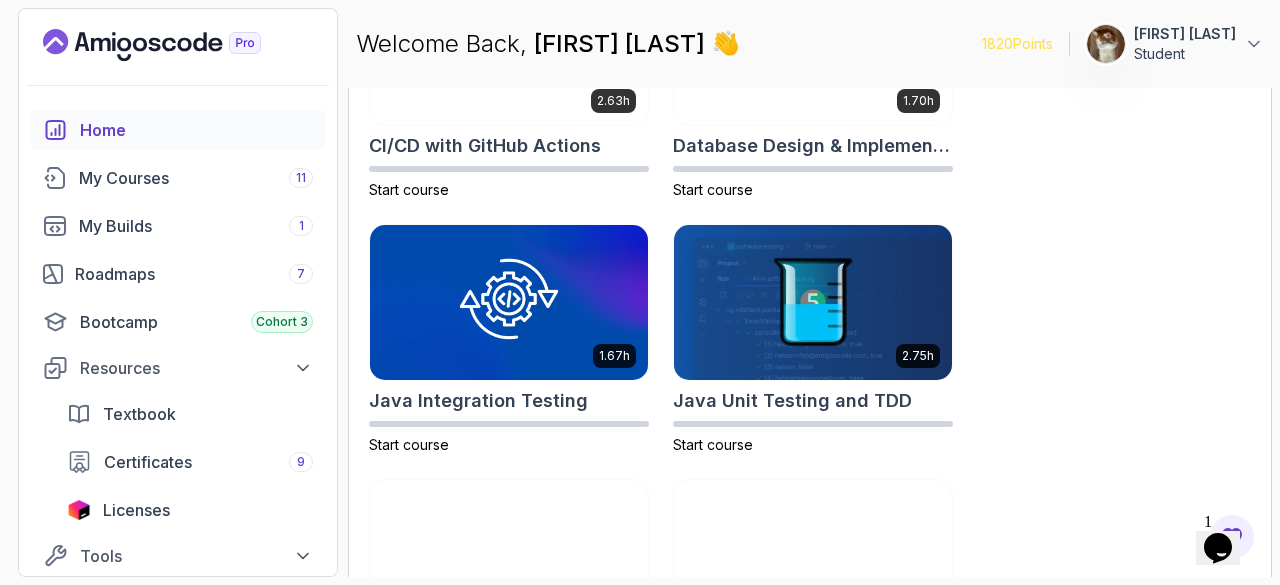 scroll, scrollTop: 1178, scrollLeft: 0, axis: vertical 